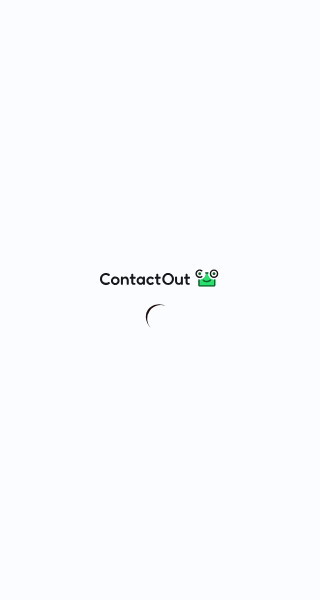 scroll, scrollTop: 0, scrollLeft: 0, axis: both 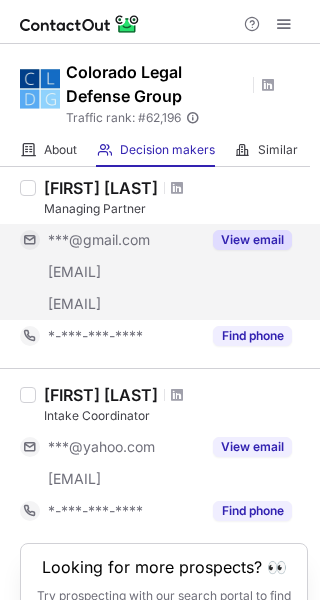 click on "View email" at bounding box center (252, 240) 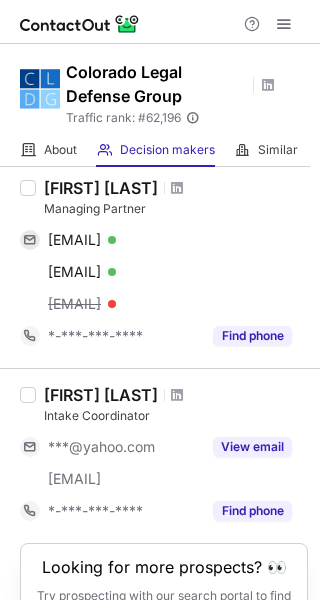 scroll, scrollTop: 168, scrollLeft: 0, axis: vertical 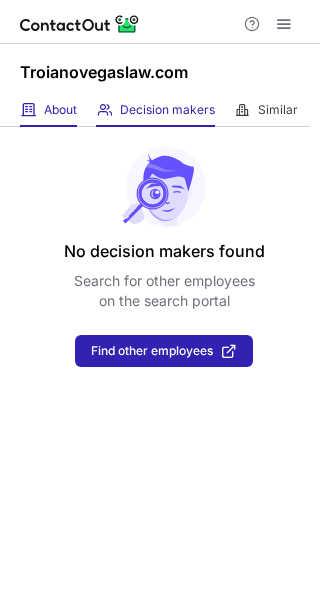 click at bounding box center (28, 110) 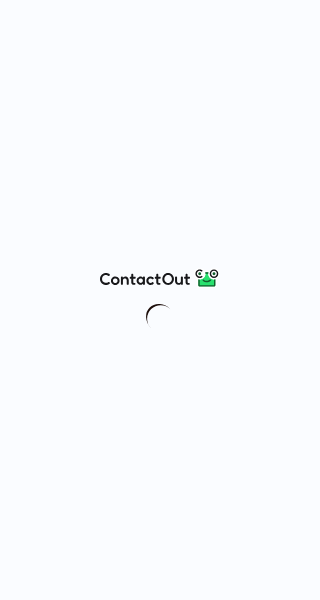 scroll, scrollTop: 0, scrollLeft: 0, axis: both 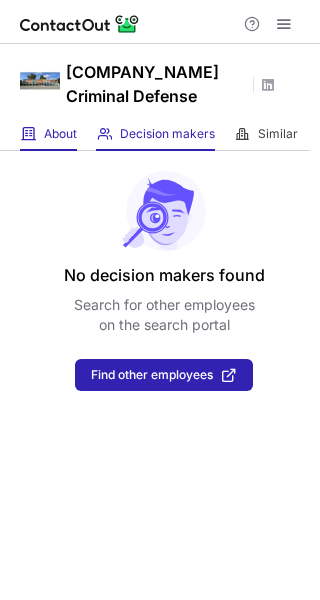 click on "About About Company" at bounding box center (48, 134) 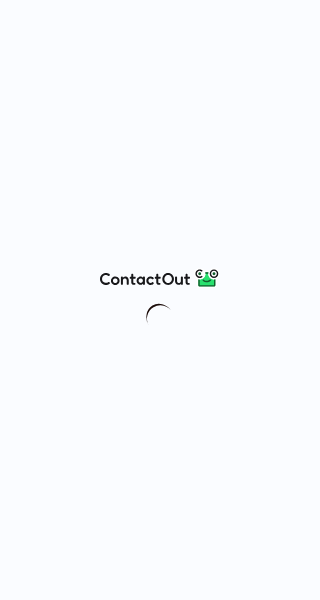 scroll, scrollTop: 0, scrollLeft: 0, axis: both 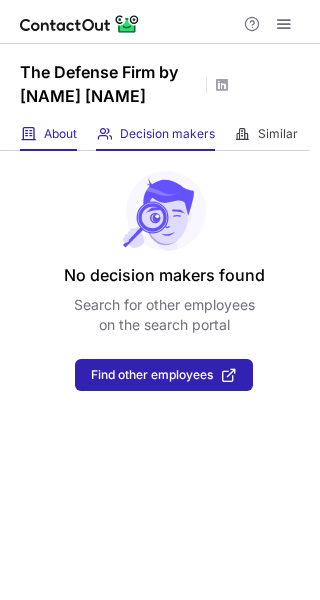 click on "About About Company" at bounding box center (48, 134) 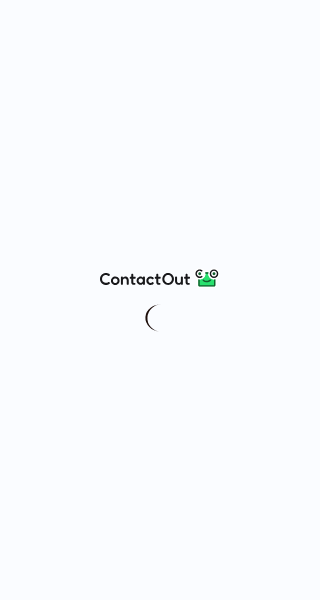 scroll, scrollTop: 0, scrollLeft: 0, axis: both 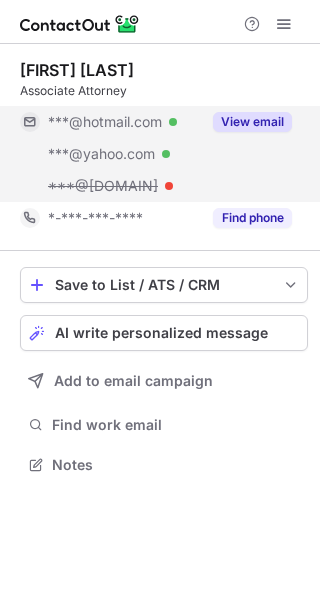 click on "View email" at bounding box center (252, 122) 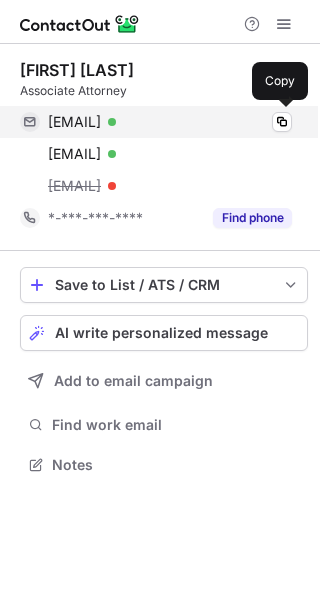 click on "jon_martin54@hotmail.com Verified Copy" at bounding box center (156, 122) 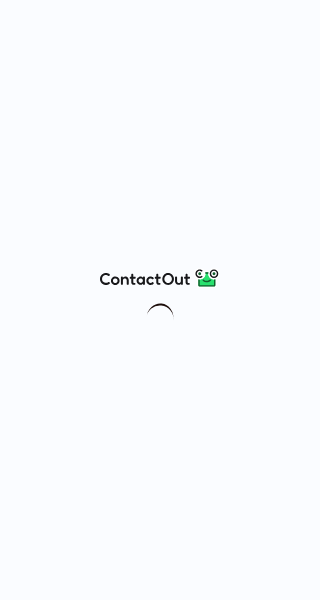 scroll, scrollTop: 0, scrollLeft: 0, axis: both 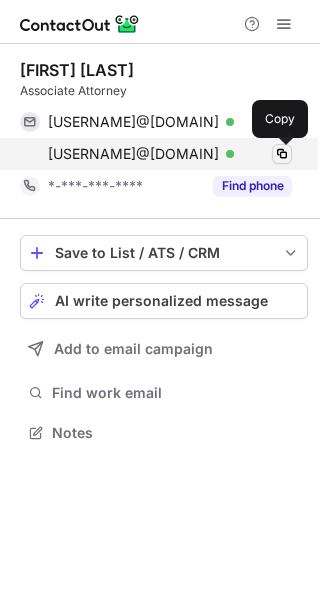 click at bounding box center (282, 154) 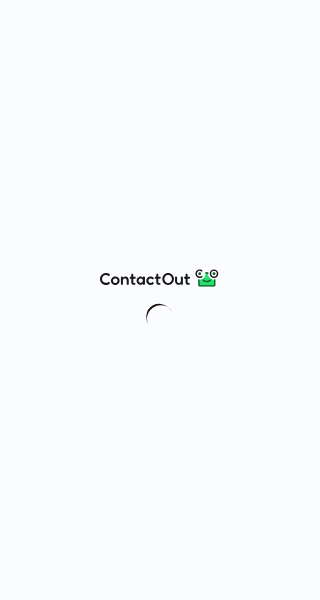 scroll, scrollTop: 0, scrollLeft: 0, axis: both 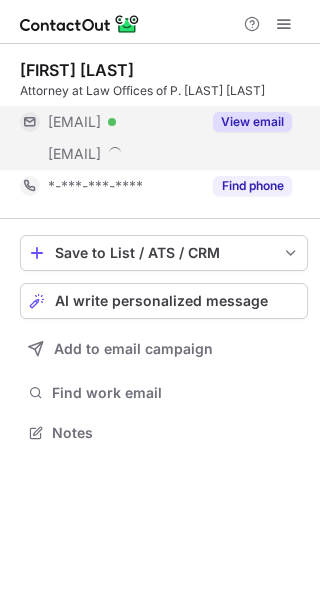 click on "View email" at bounding box center (252, 122) 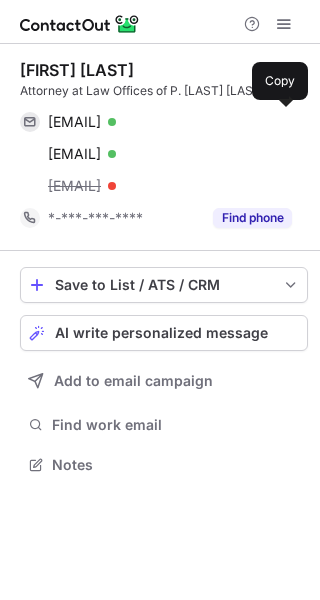 scroll, scrollTop: 9, scrollLeft: 10, axis: both 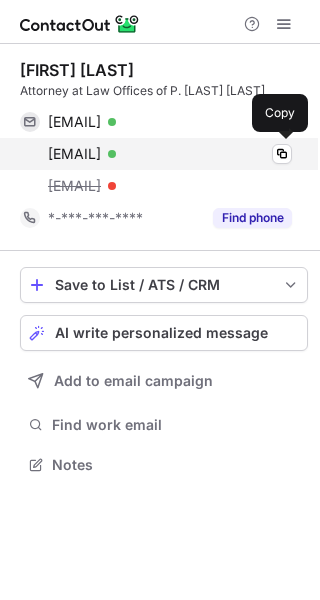 click on "sterling@sterlingkerrlaw.com Verified" at bounding box center (170, 154) 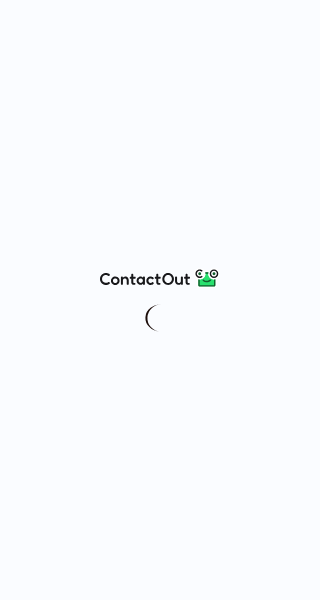 scroll, scrollTop: 0, scrollLeft: 0, axis: both 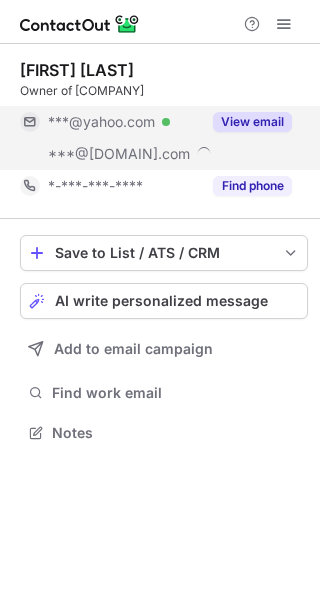 click on "View email" at bounding box center [252, 122] 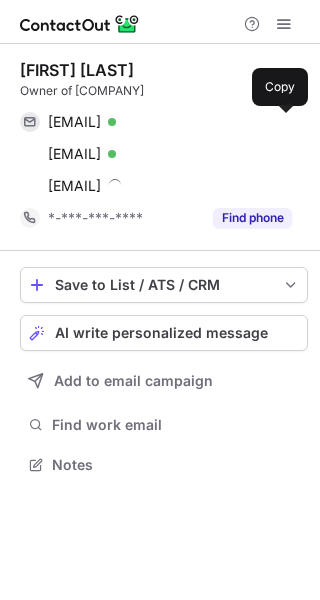 scroll, scrollTop: 9, scrollLeft: 10, axis: both 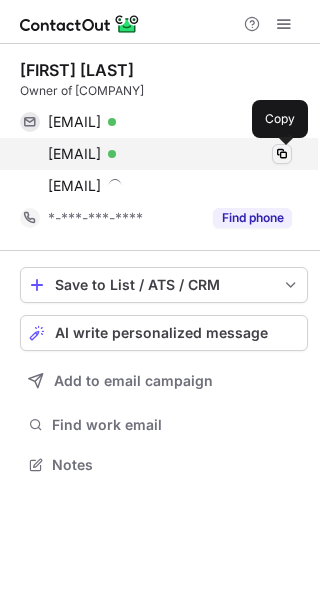 click at bounding box center [282, 154] 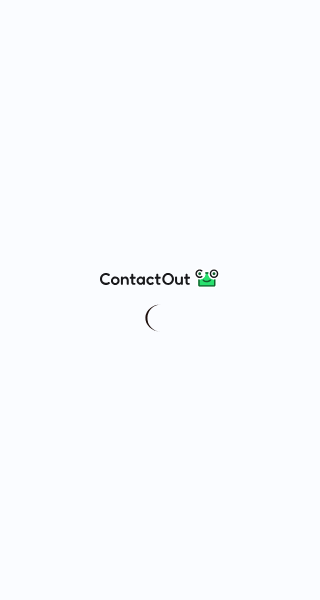 scroll, scrollTop: 0, scrollLeft: 0, axis: both 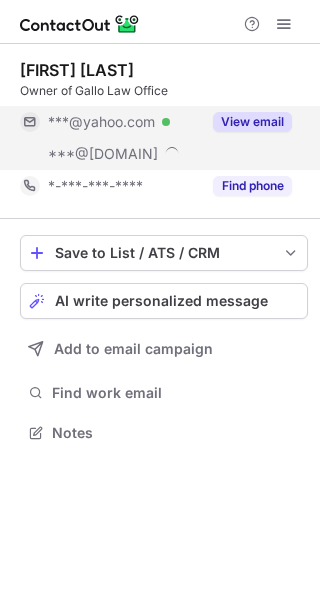 click on "View email" at bounding box center [252, 122] 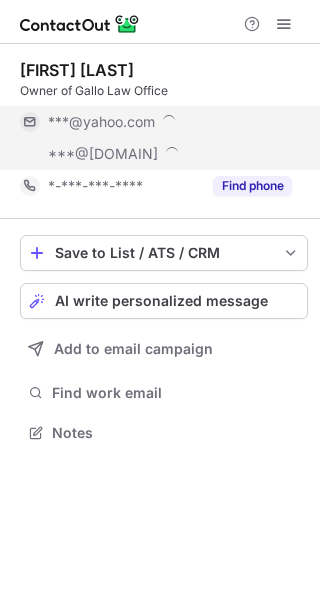 scroll, scrollTop: 9, scrollLeft: 10, axis: both 